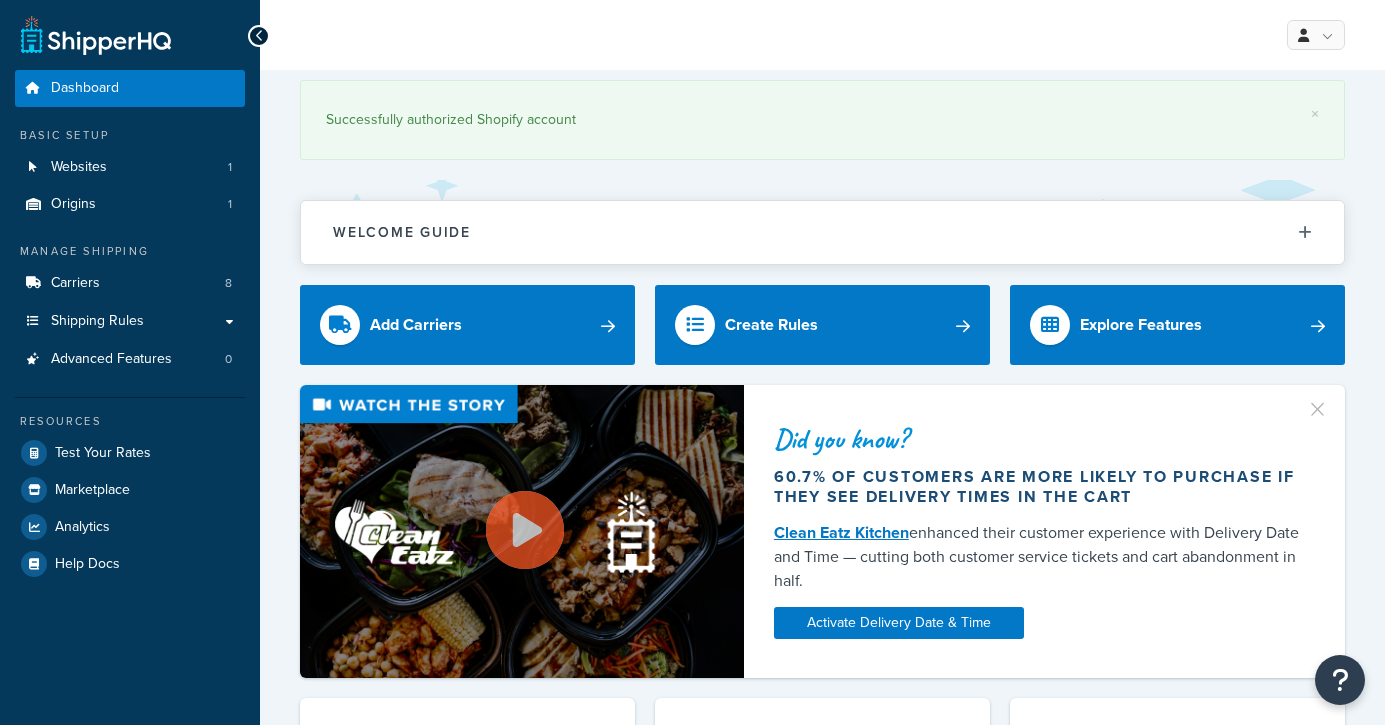 scroll, scrollTop: 0, scrollLeft: 0, axis: both 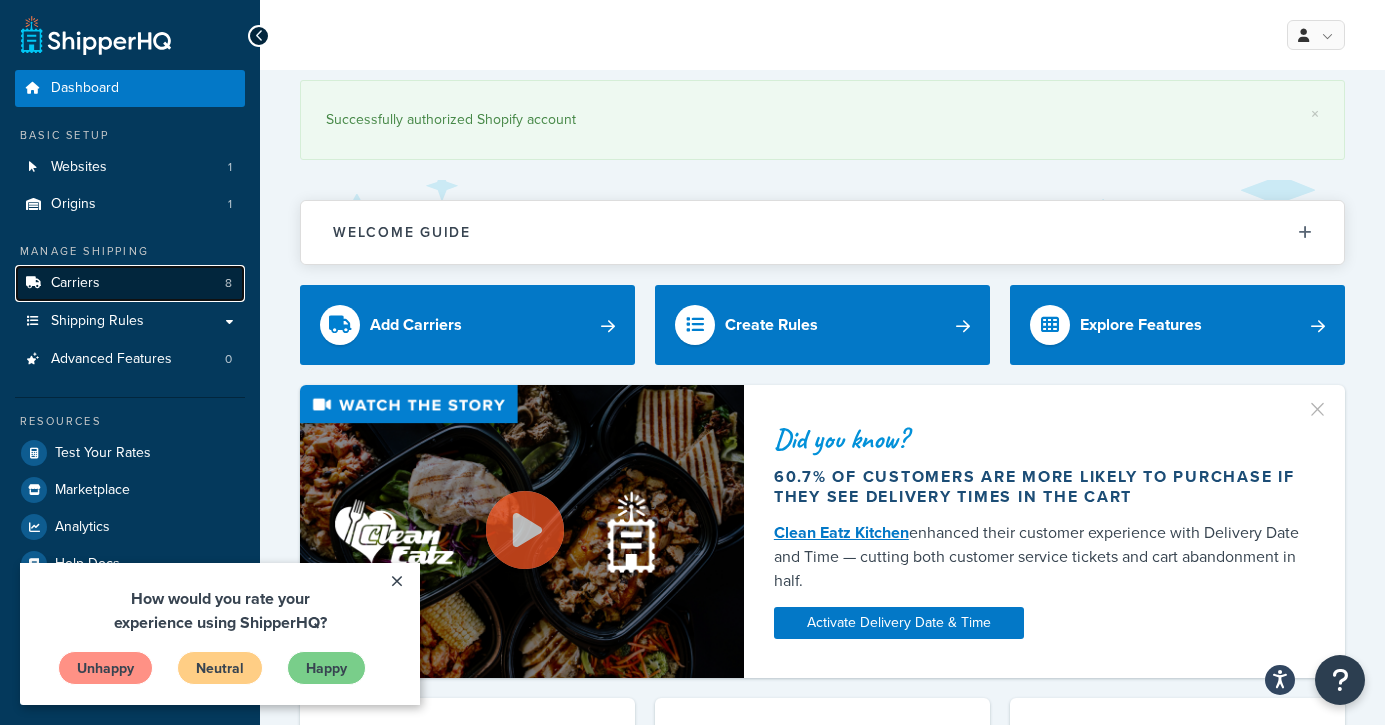 click on "Carriers" at bounding box center (75, 283) 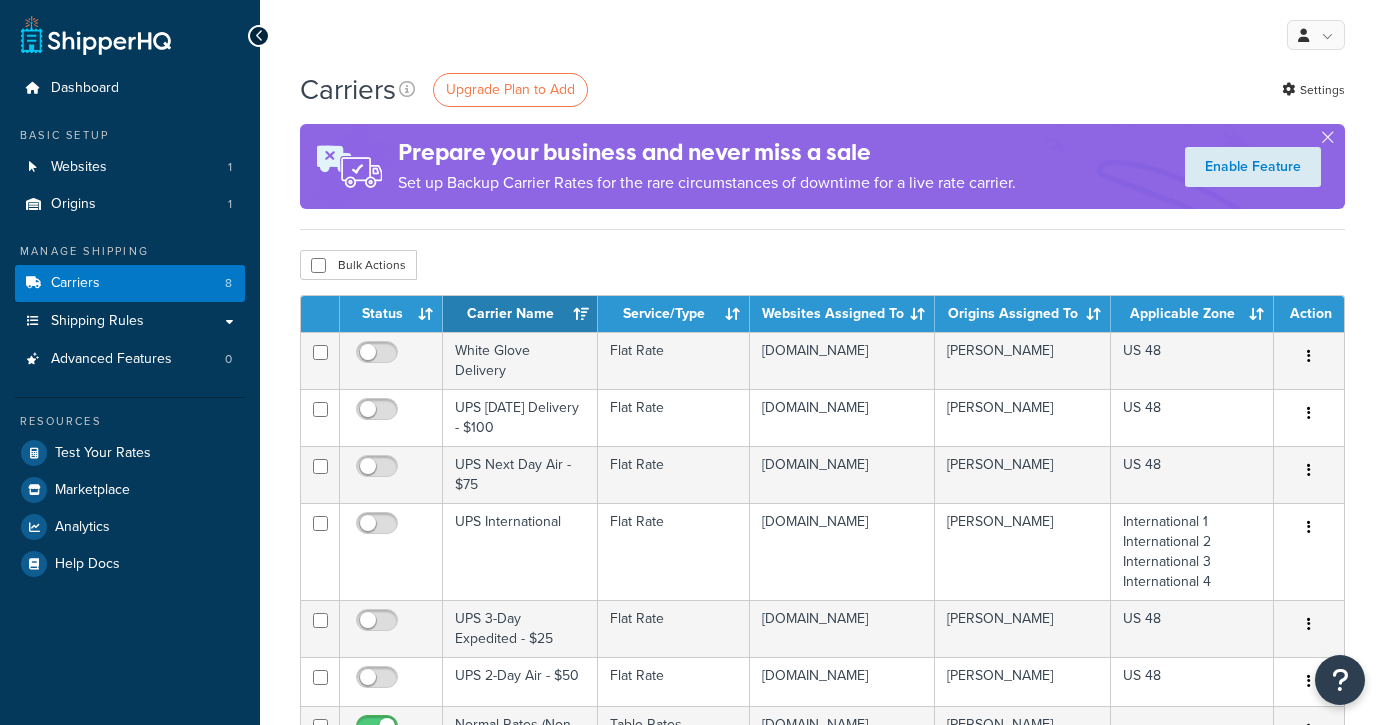 scroll, scrollTop: 0, scrollLeft: 0, axis: both 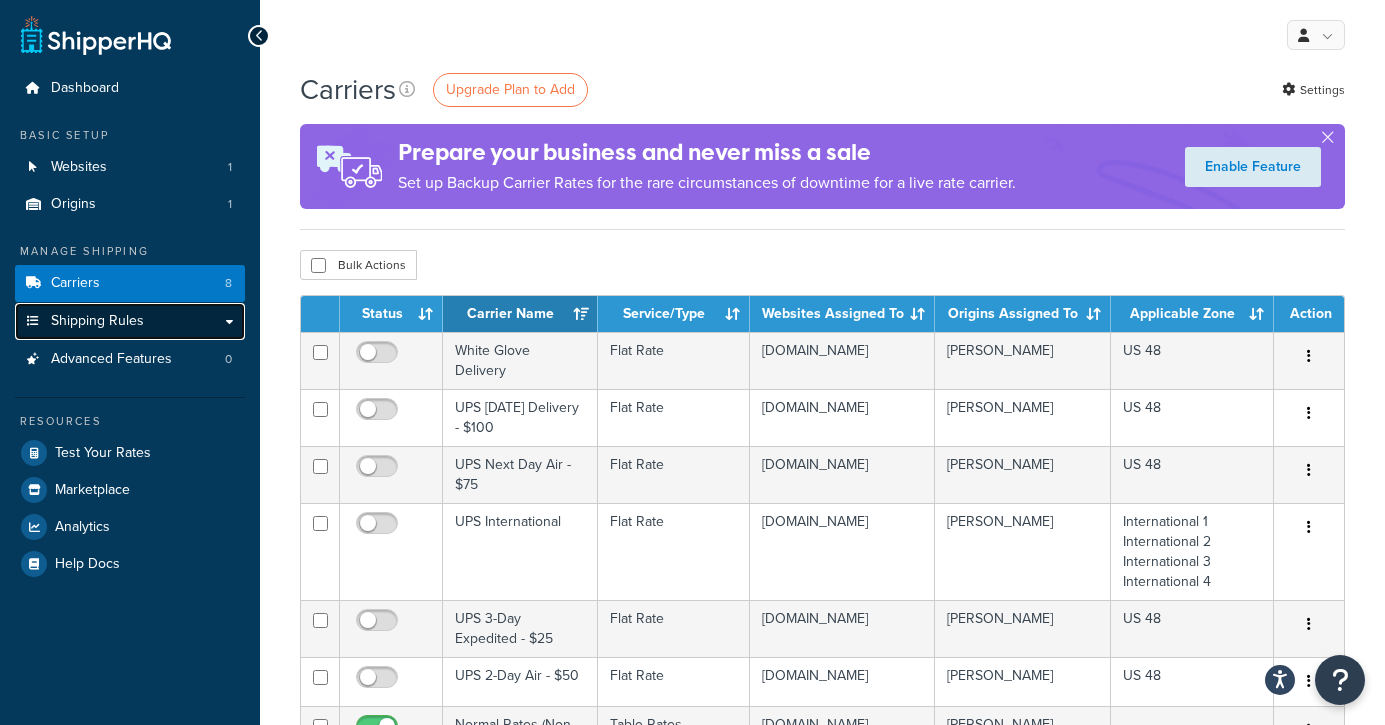 click on "Shipping Rules" at bounding box center (130, 321) 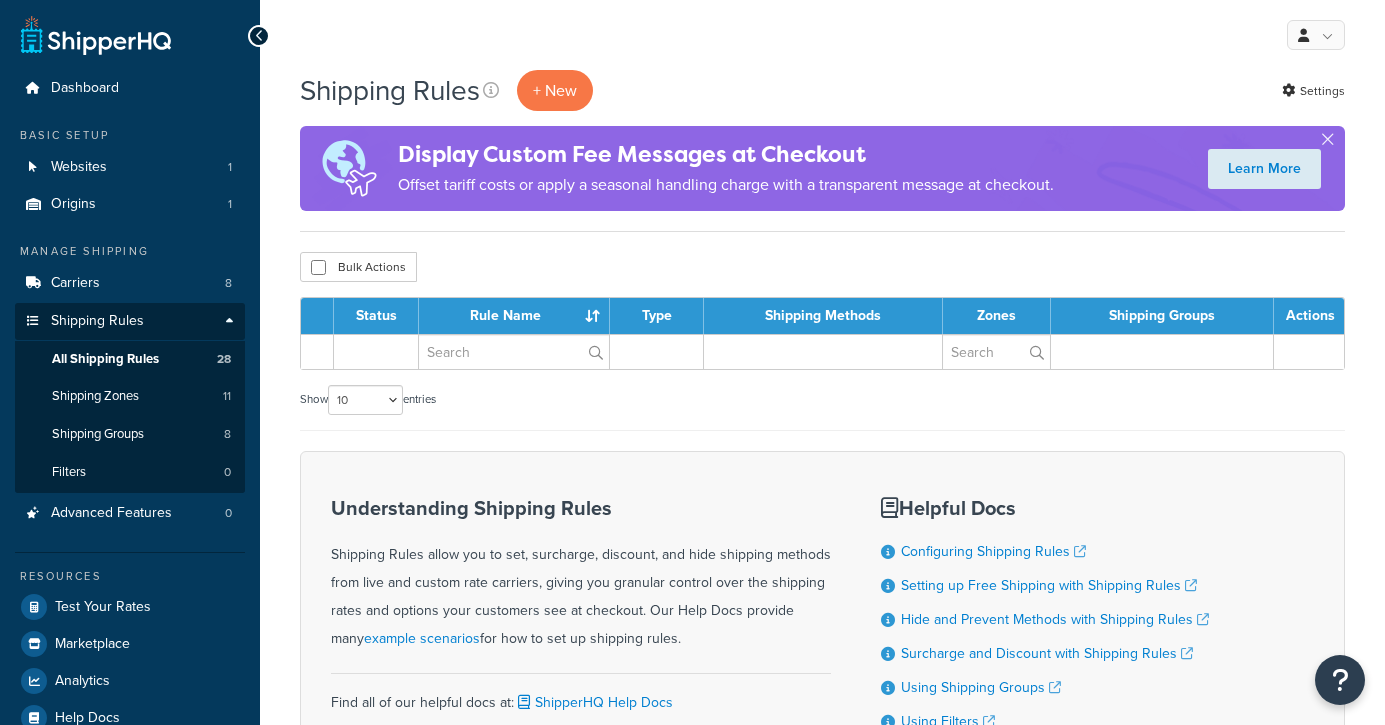 scroll, scrollTop: 0, scrollLeft: 0, axis: both 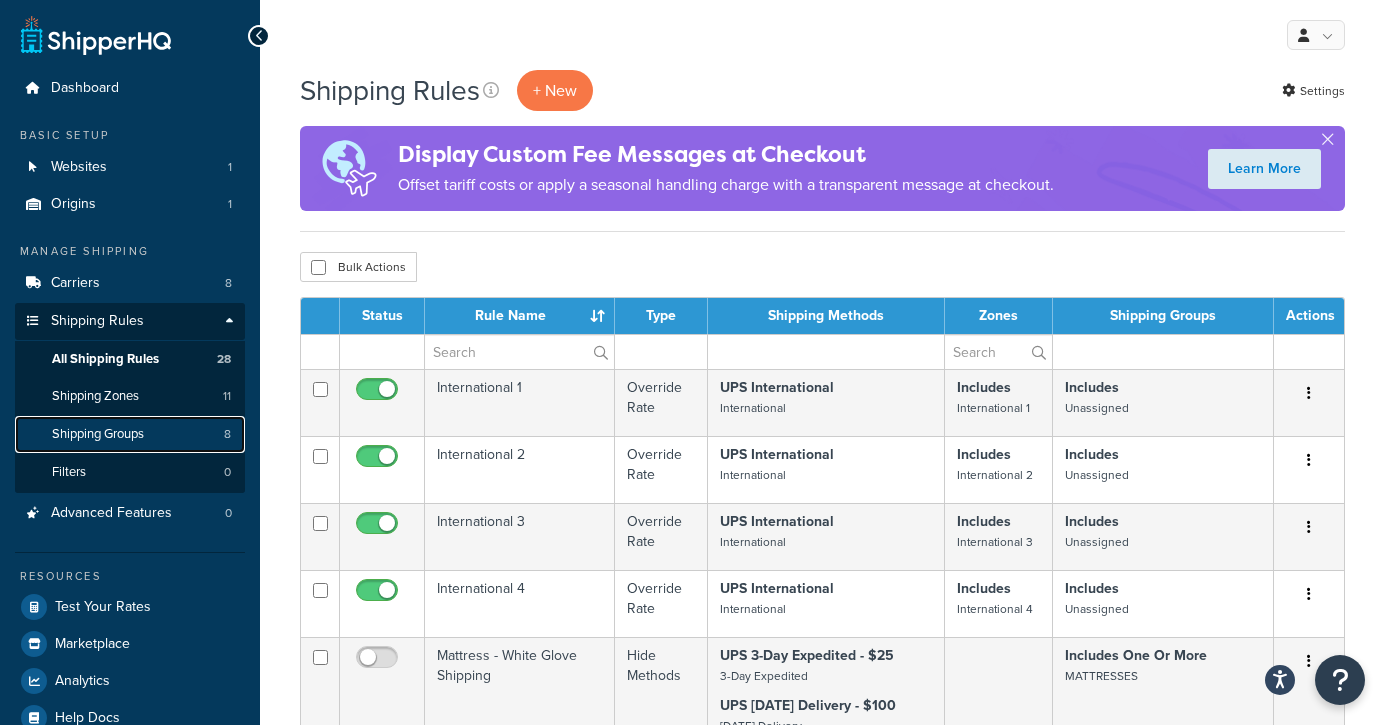 click on "Shipping Groups" at bounding box center (98, 434) 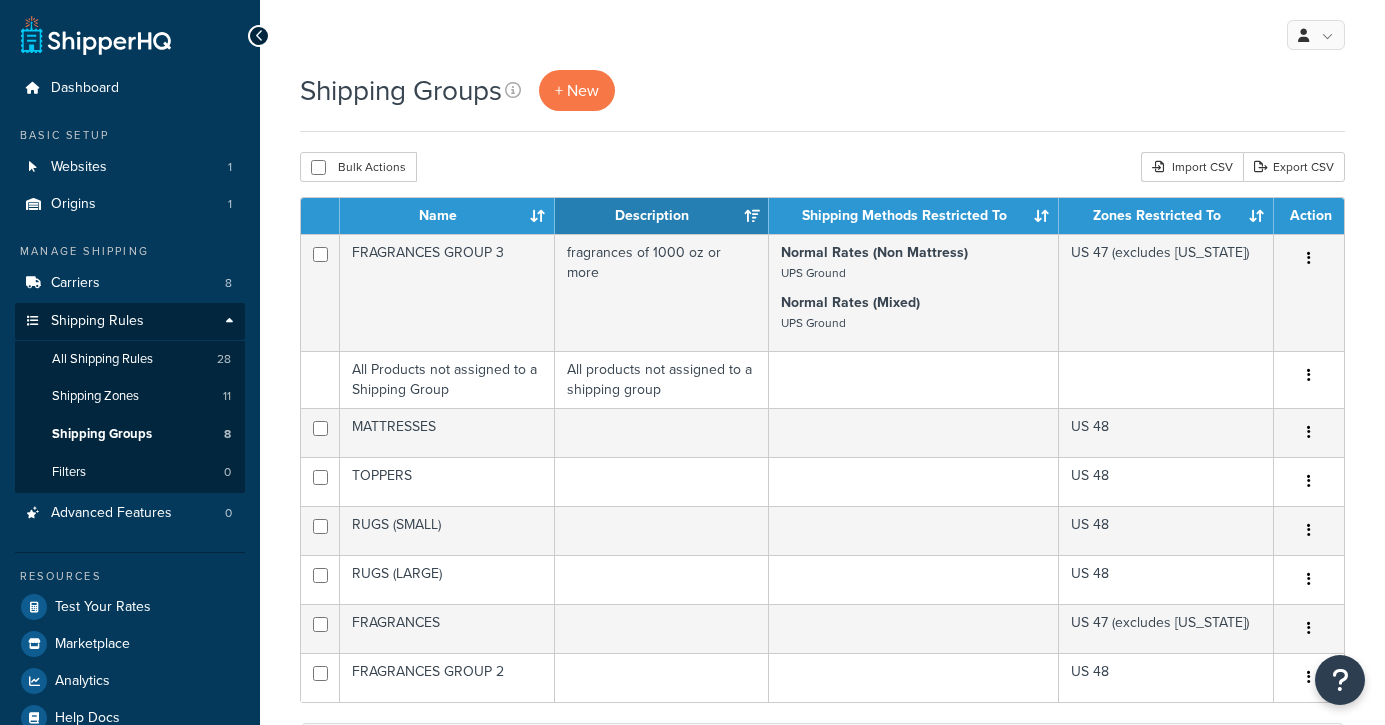 scroll, scrollTop: 0, scrollLeft: 0, axis: both 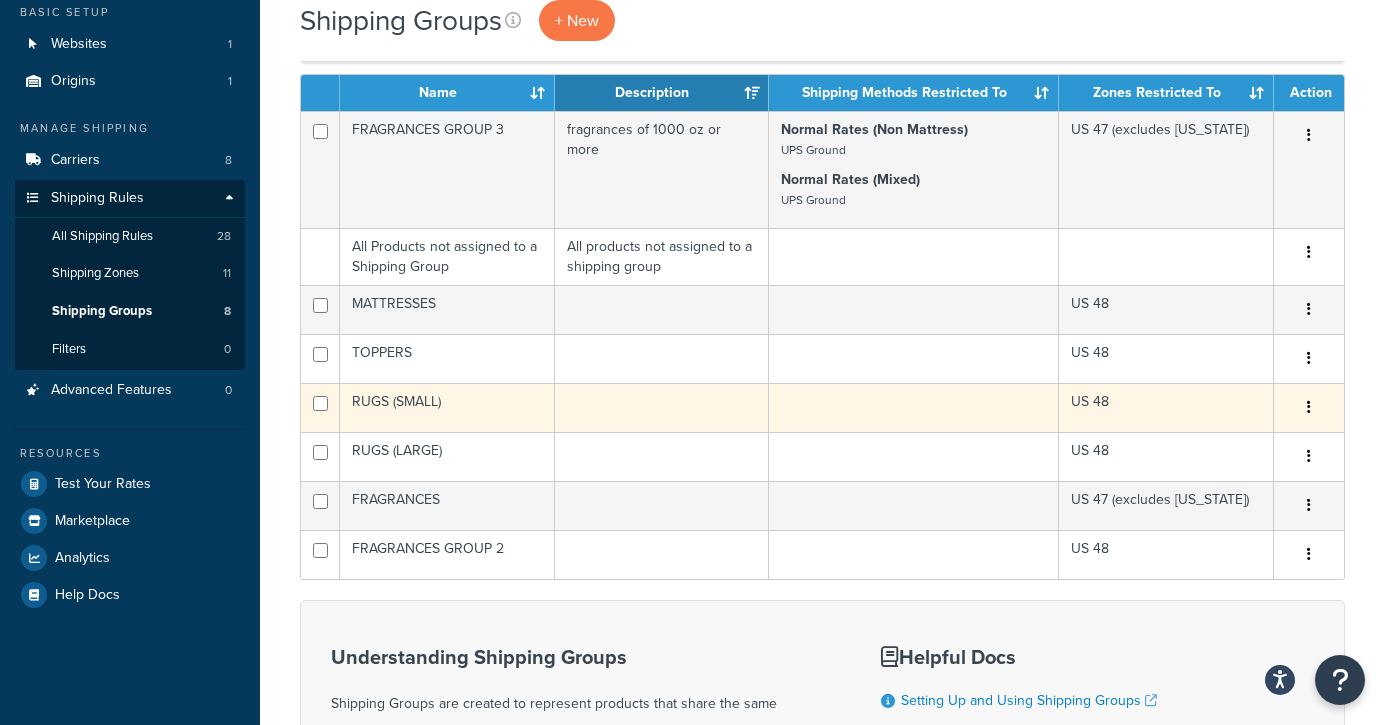 click on "RUGS (SMALL)" at bounding box center (447, 407) 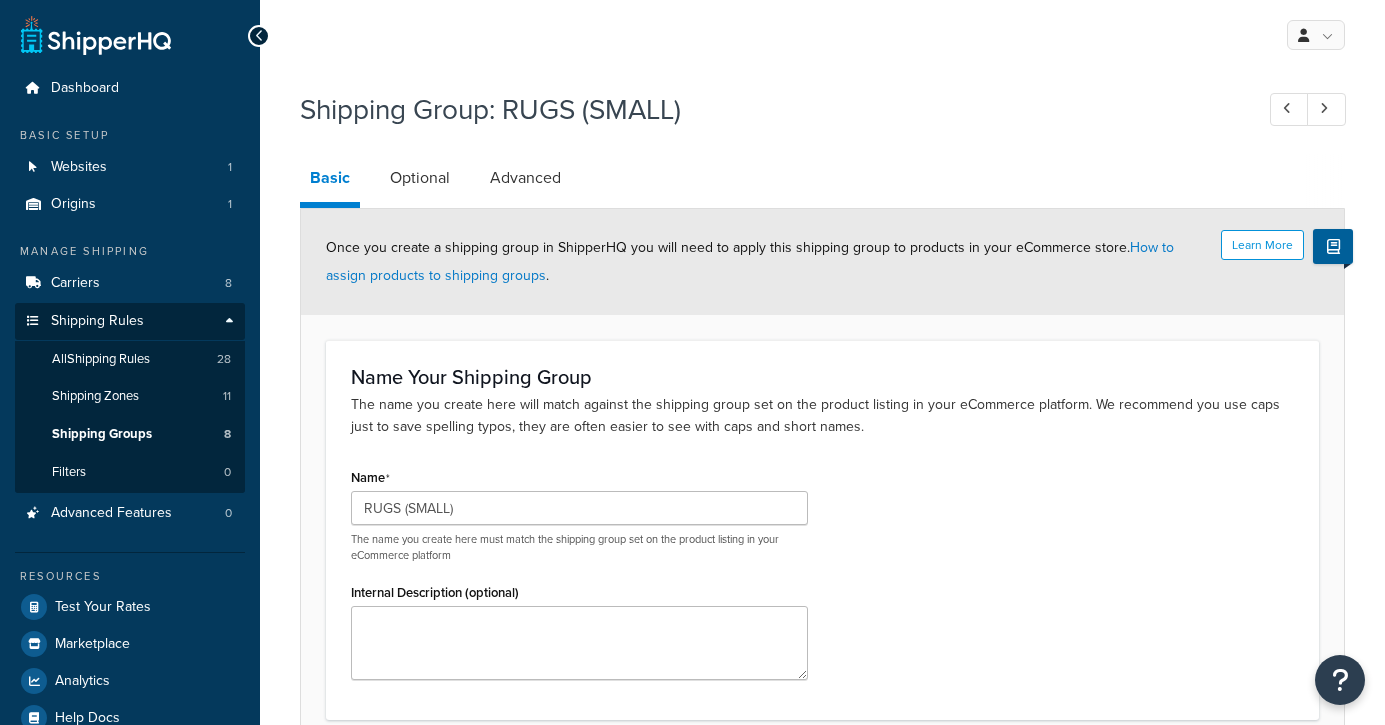 scroll, scrollTop: 0, scrollLeft: 0, axis: both 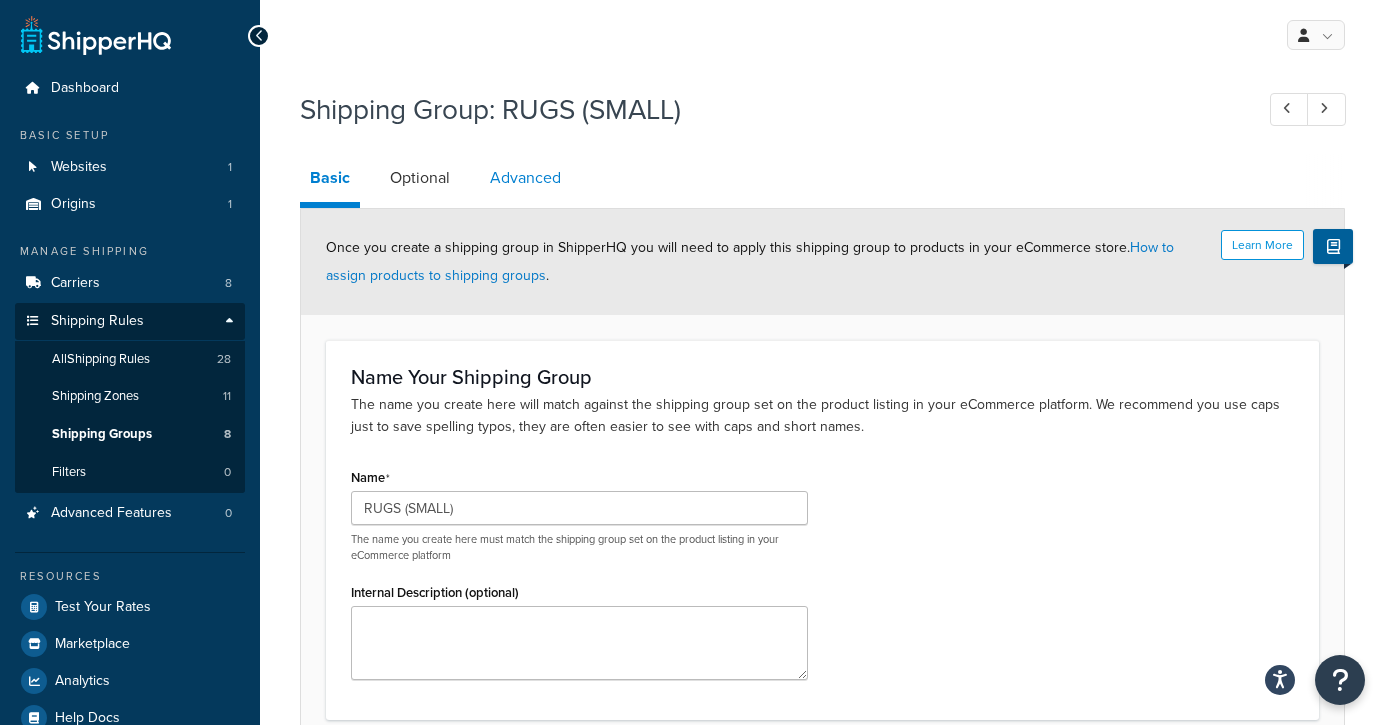 click on "Advanced" at bounding box center (525, 178) 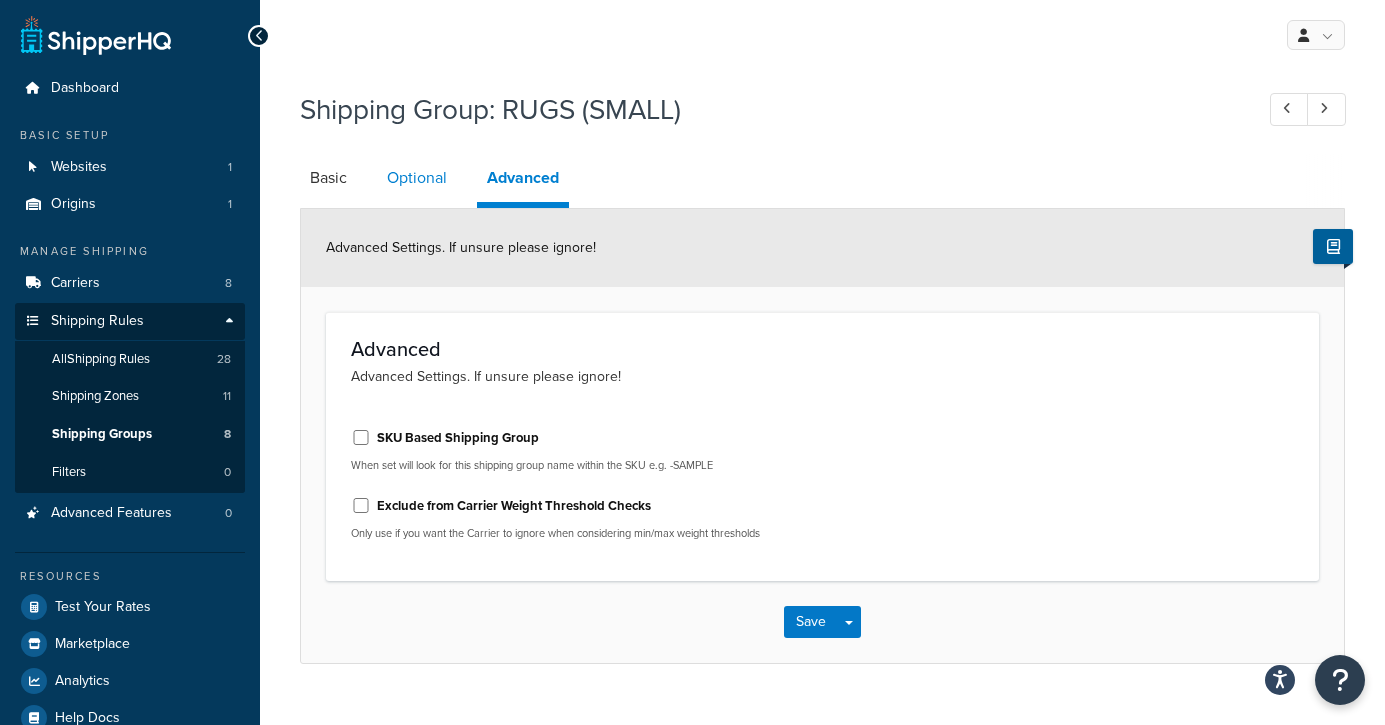 click on "Optional" at bounding box center [417, 178] 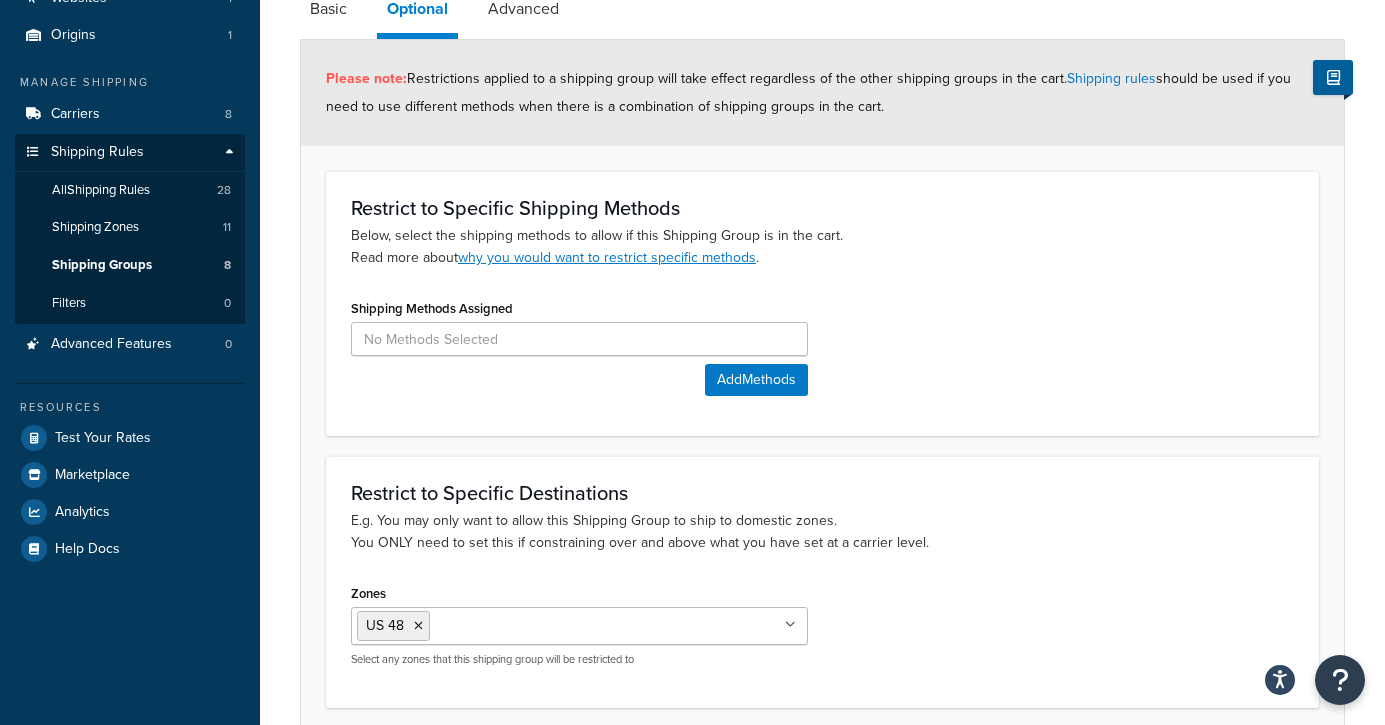 scroll, scrollTop: 0, scrollLeft: 0, axis: both 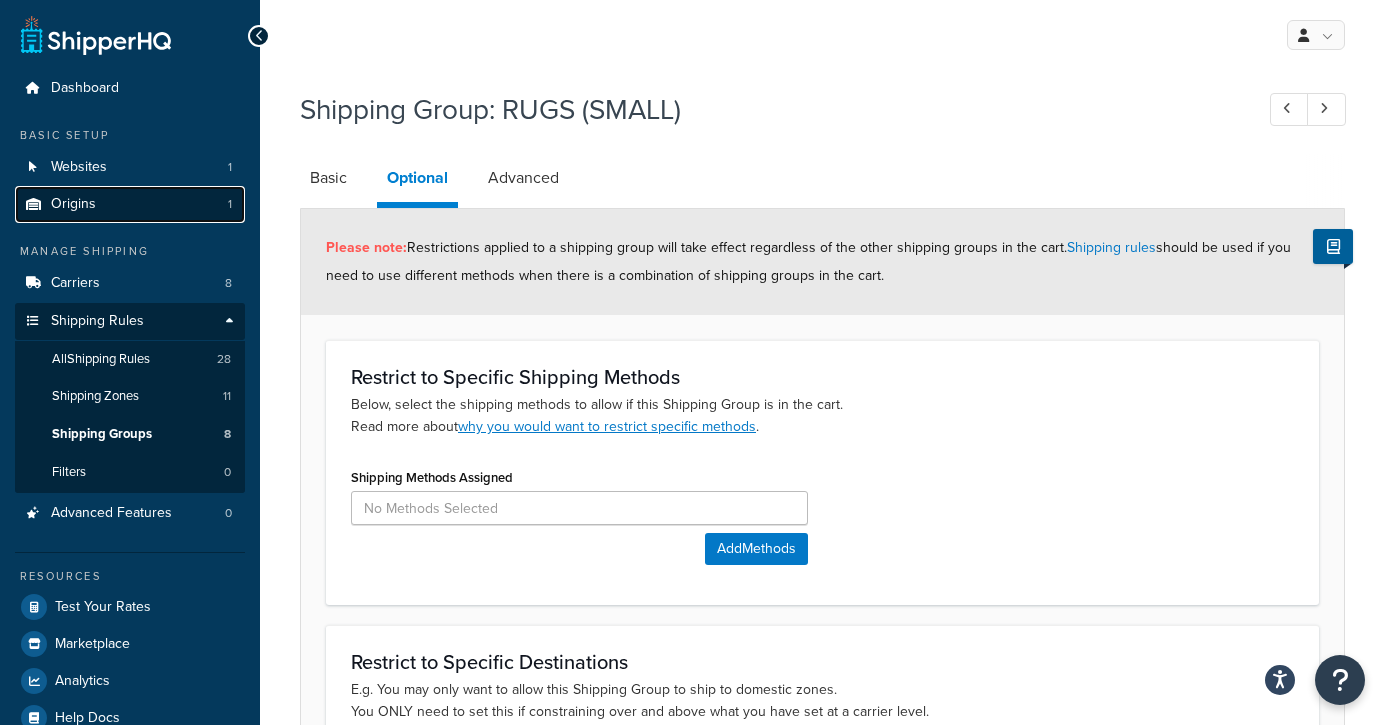 click on "Origins" at bounding box center (73, 204) 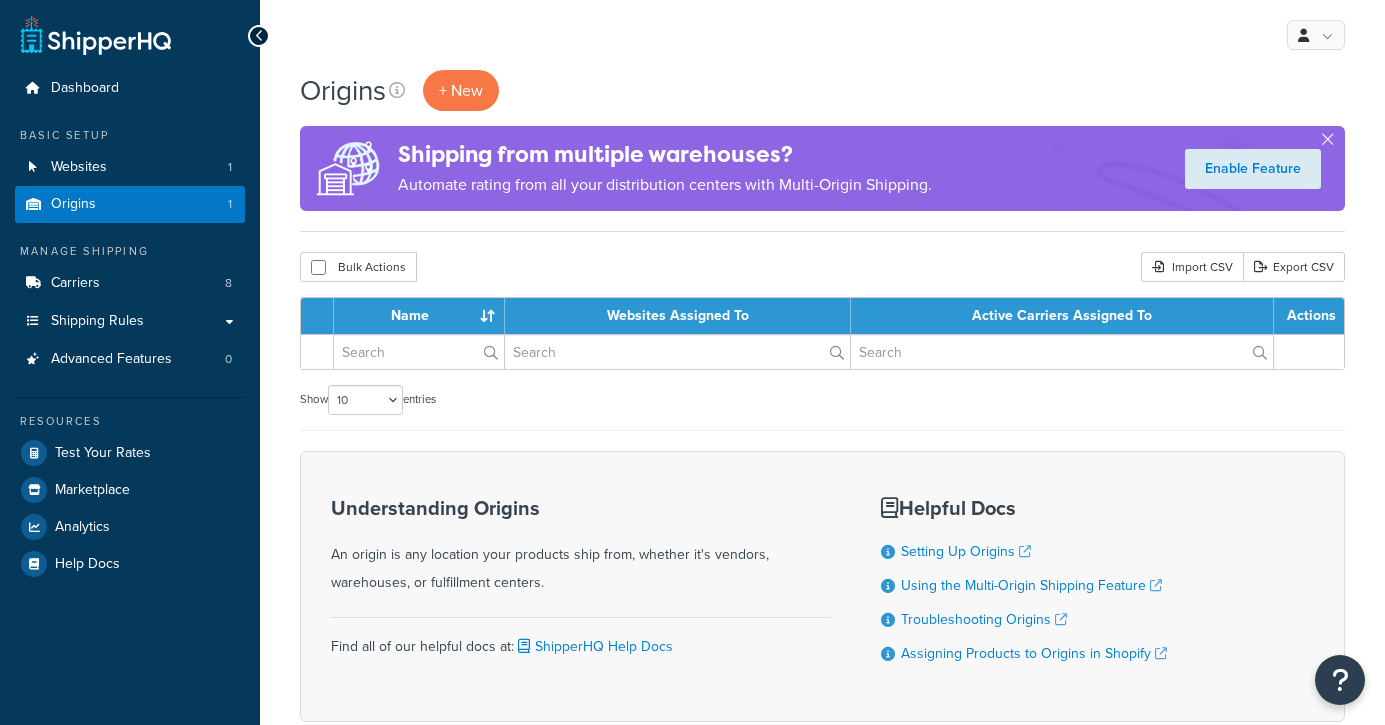 scroll, scrollTop: 0, scrollLeft: 0, axis: both 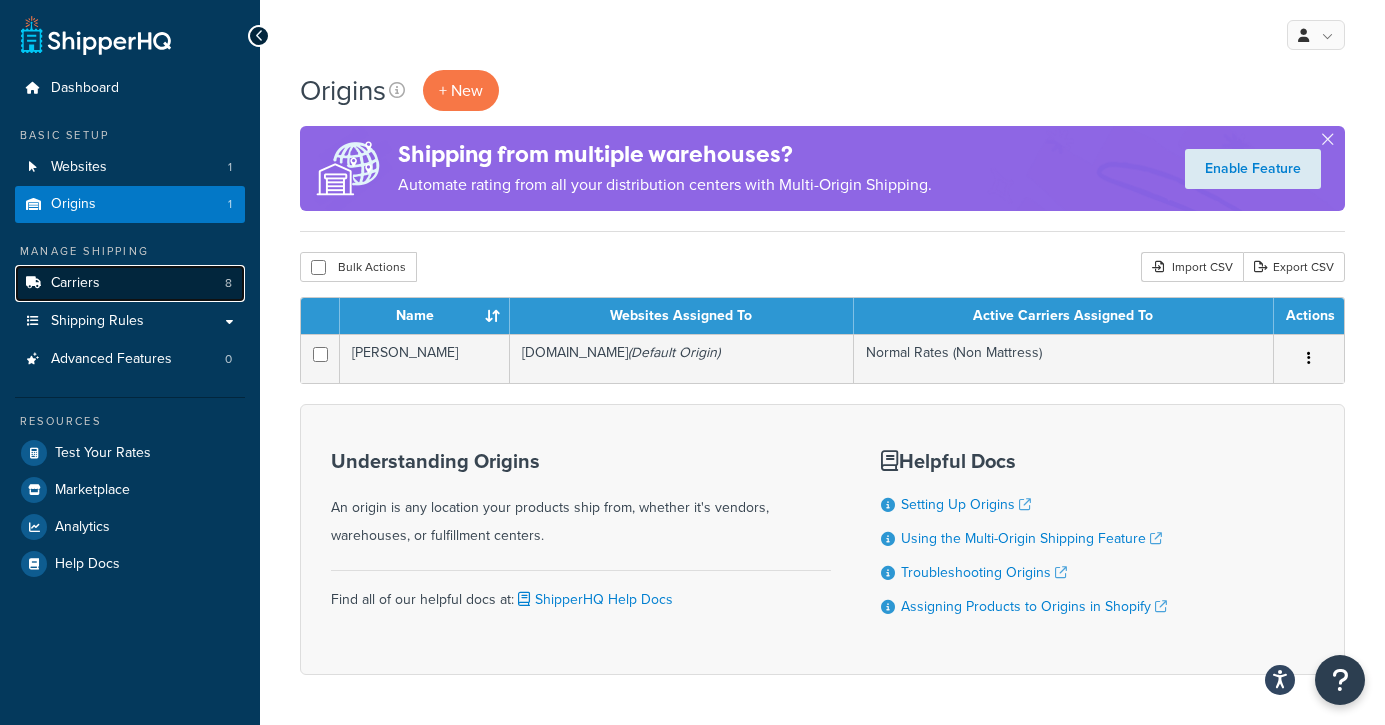 click on "Carriers" at bounding box center (75, 283) 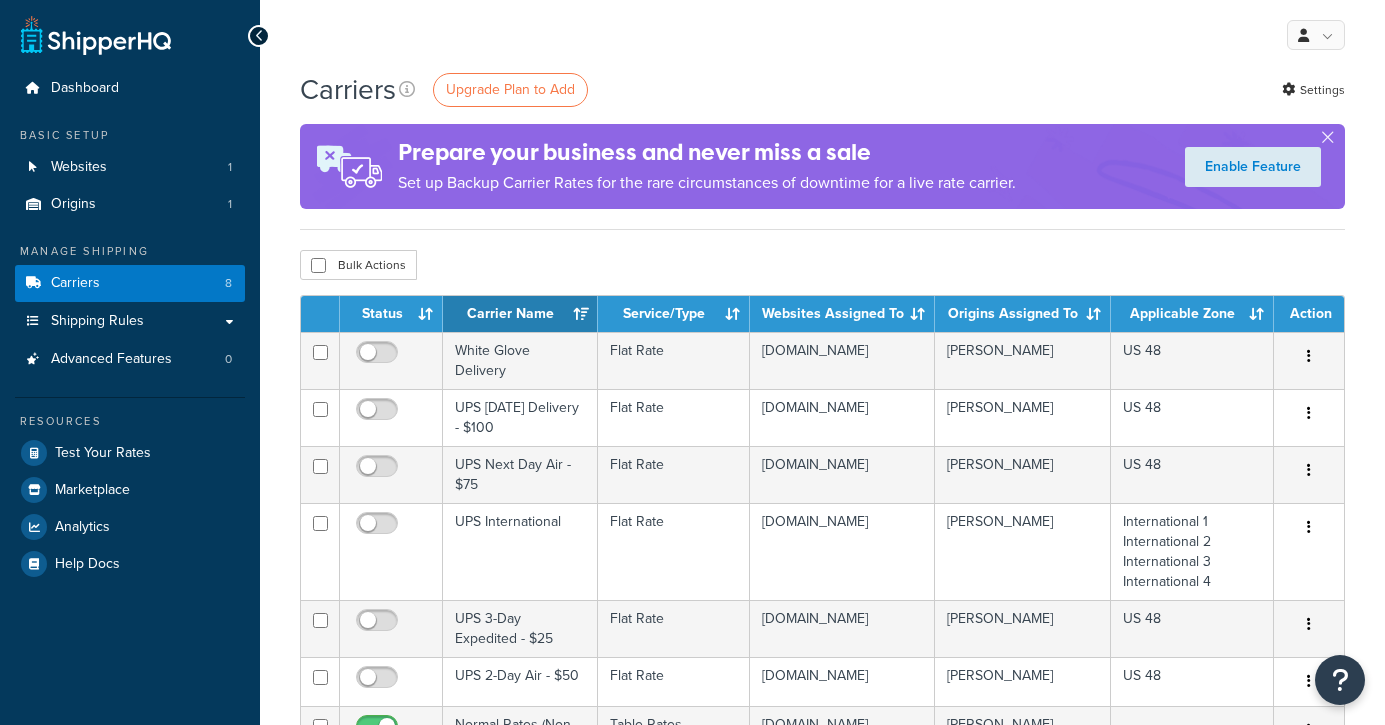 scroll, scrollTop: 0, scrollLeft: 0, axis: both 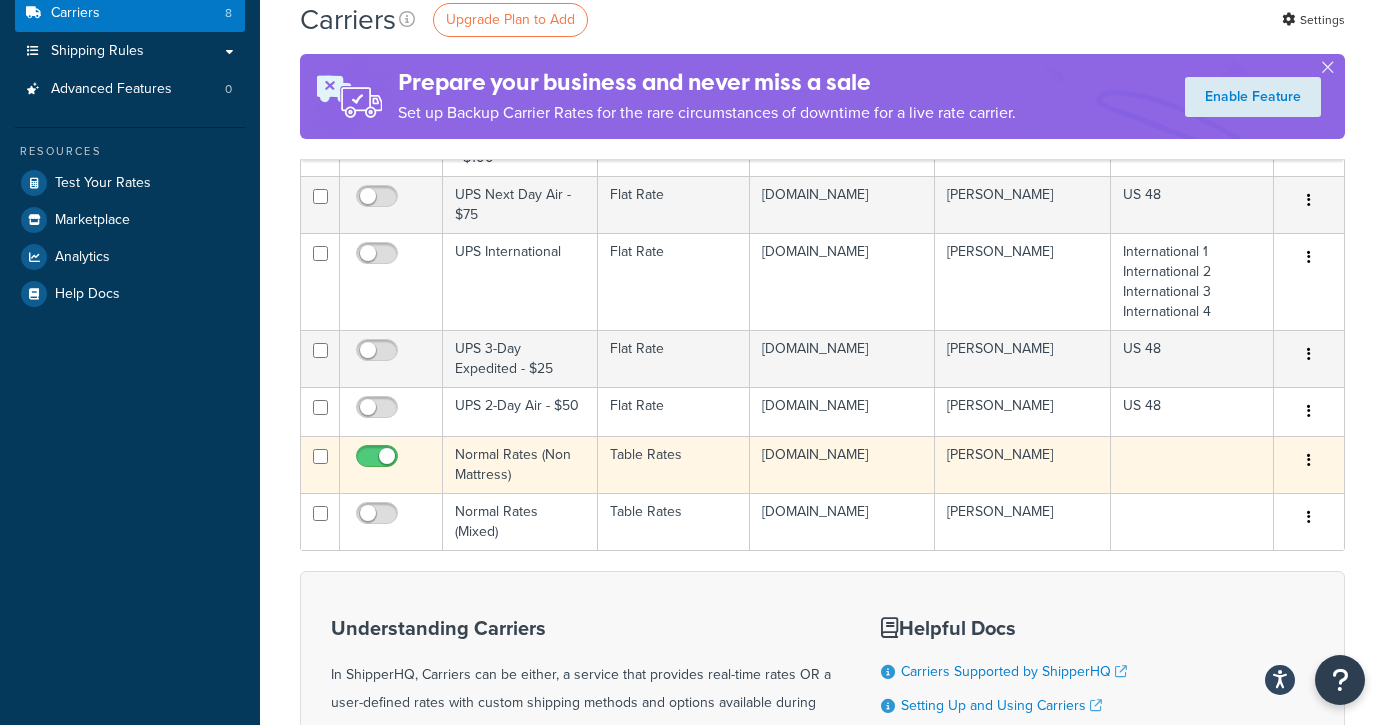 click on "Normal Rates (Non Mattress)" at bounding box center [520, 464] 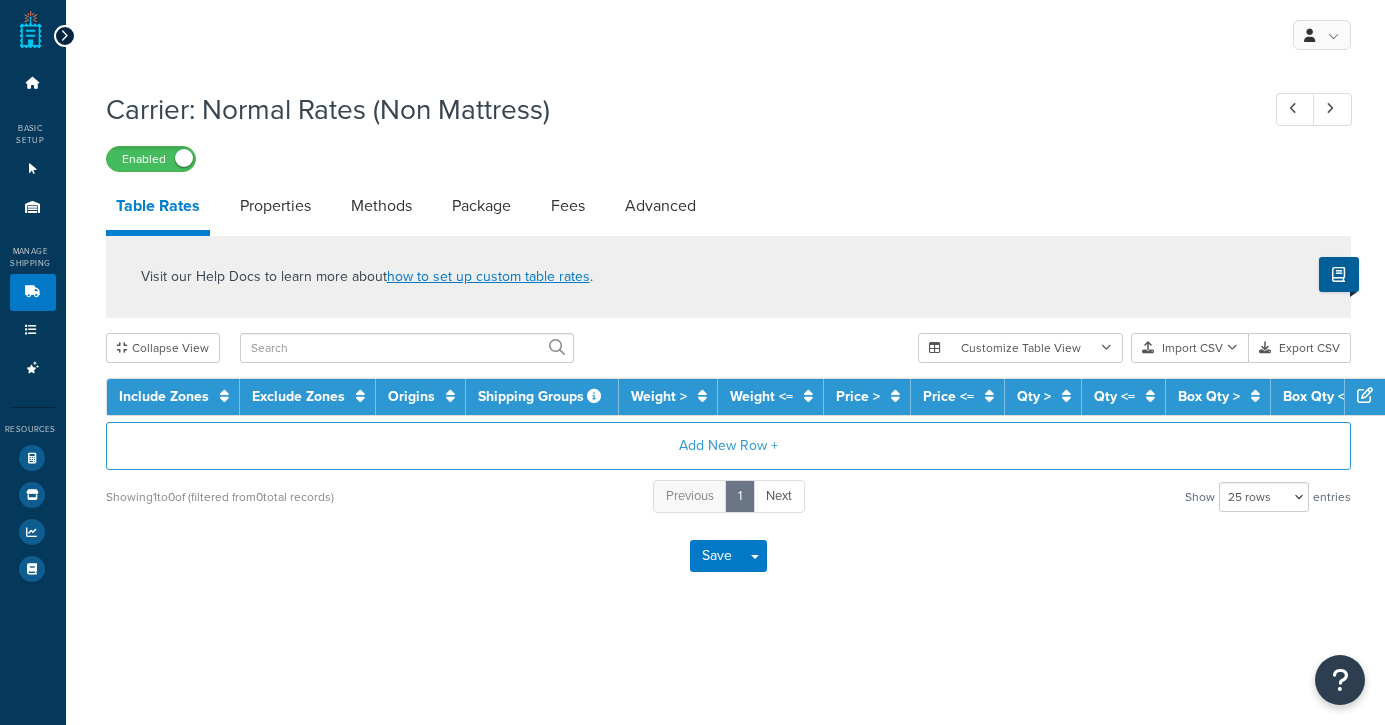 select on "25" 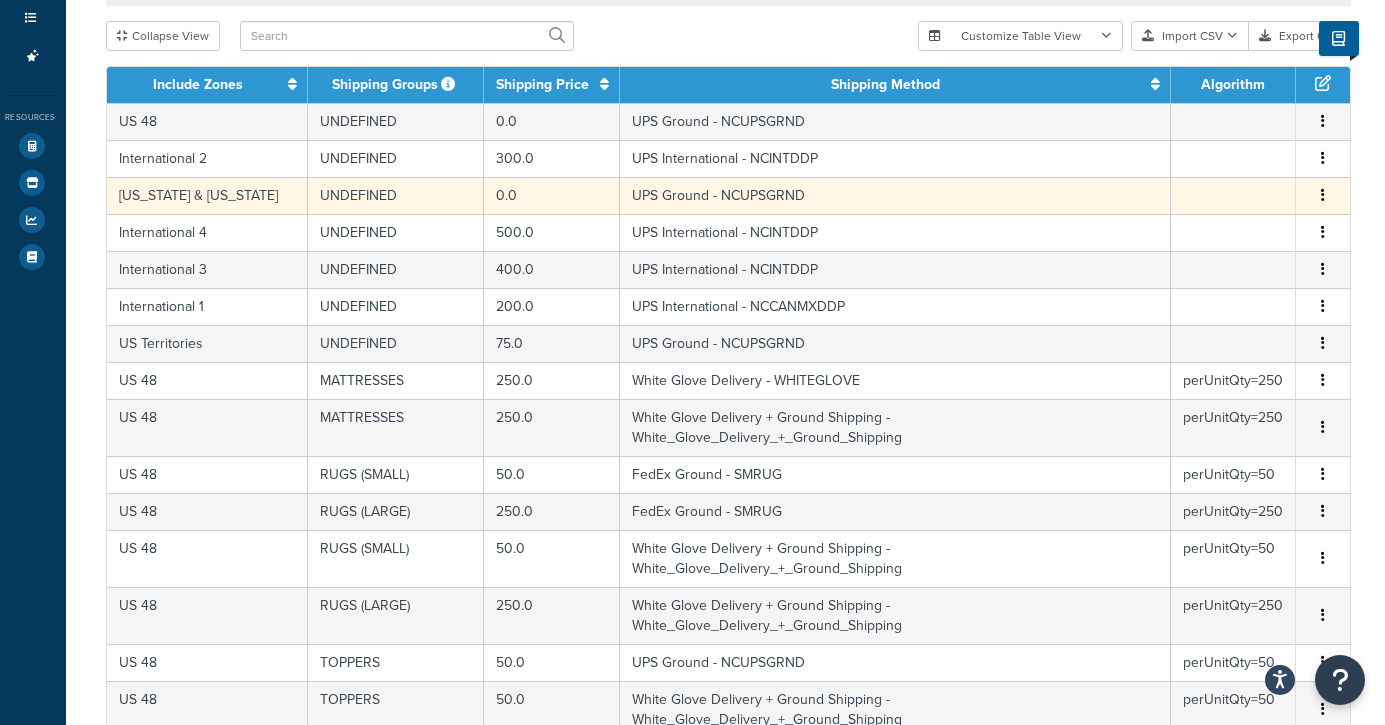 scroll, scrollTop: 330, scrollLeft: 0, axis: vertical 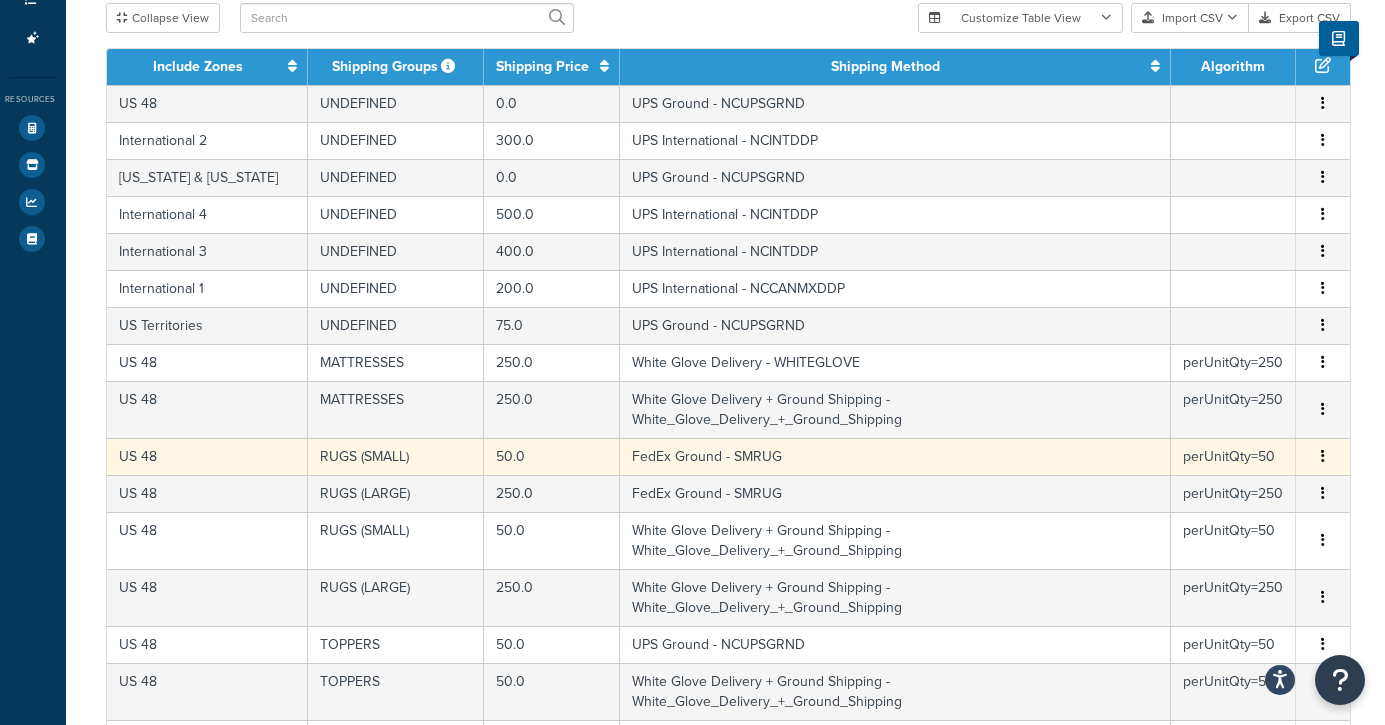 click on "FedEx Ground - SMRUG" at bounding box center (895, 456) 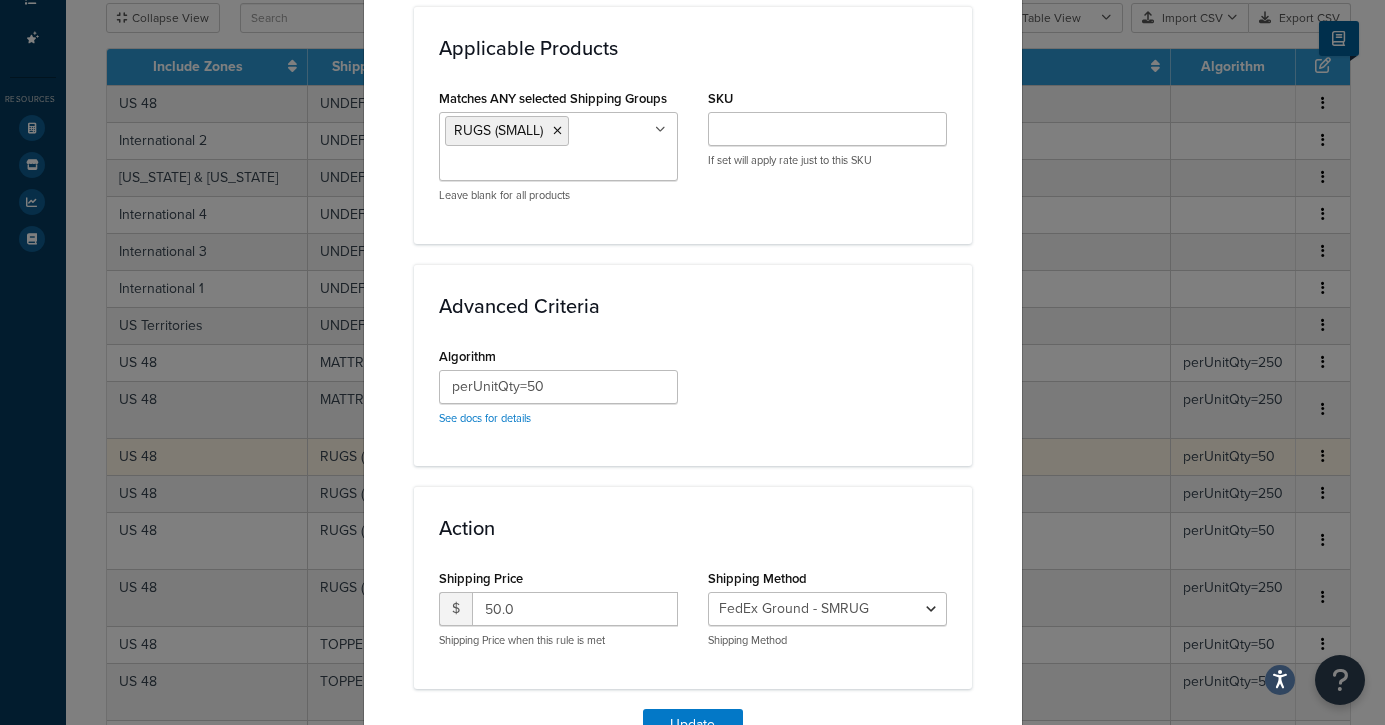 scroll, scrollTop: 1230, scrollLeft: 0, axis: vertical 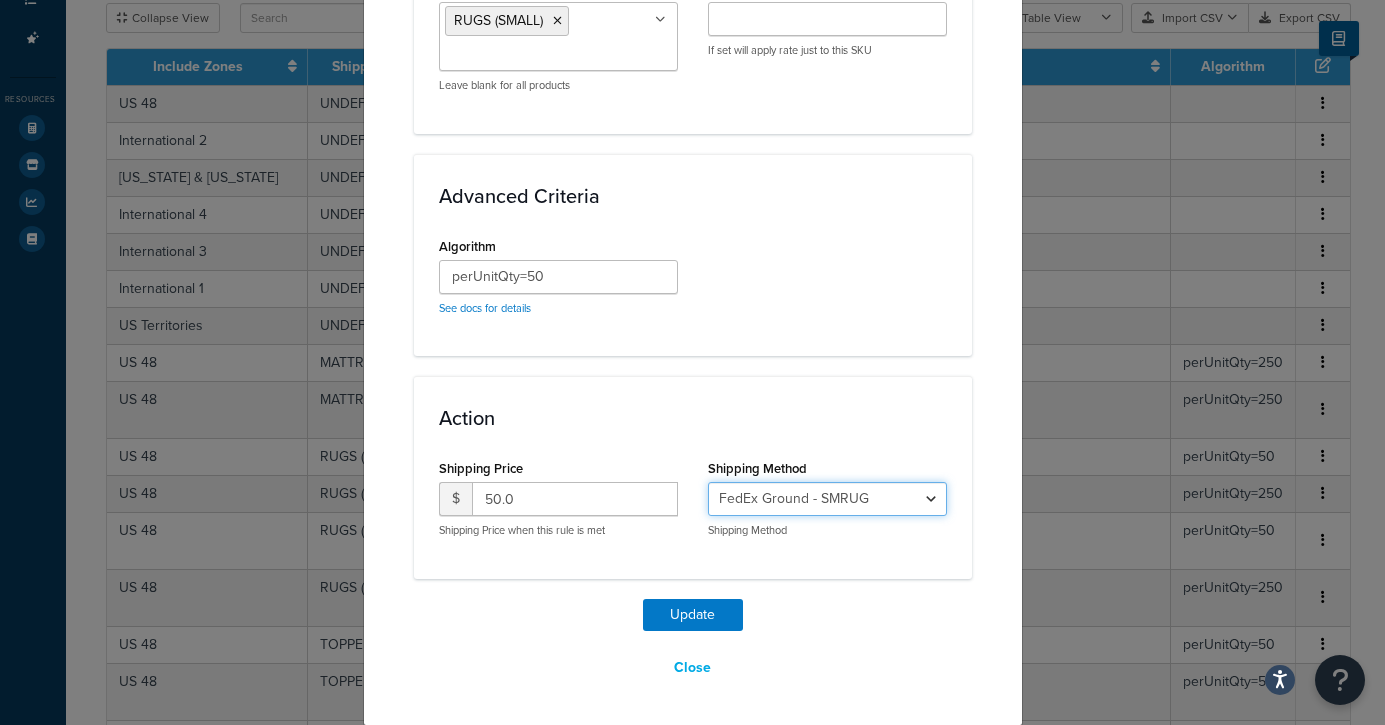 click on "UPS Ground - NCUPSGRND  UPS 3-Day Expedited - NCUPS3RDDY  UPS [DATE] Delivery - NCUPSSAT  UPS 2-Day Air - NCUPS2NDDY  UPS Next Day Air - NCUPSNXTSA  UPS International - NCCANMXDDP  UPS International - NCINTDDP  White Glove Delivery - WHITEGLOVE  White Glove Delivery + Ground Shipping - White_Glove_Delivery_+_Ground_Shipping  FedEx Ground - SMRUG  FedEx Ground - LGRUG" at bounding box center [827, 499] 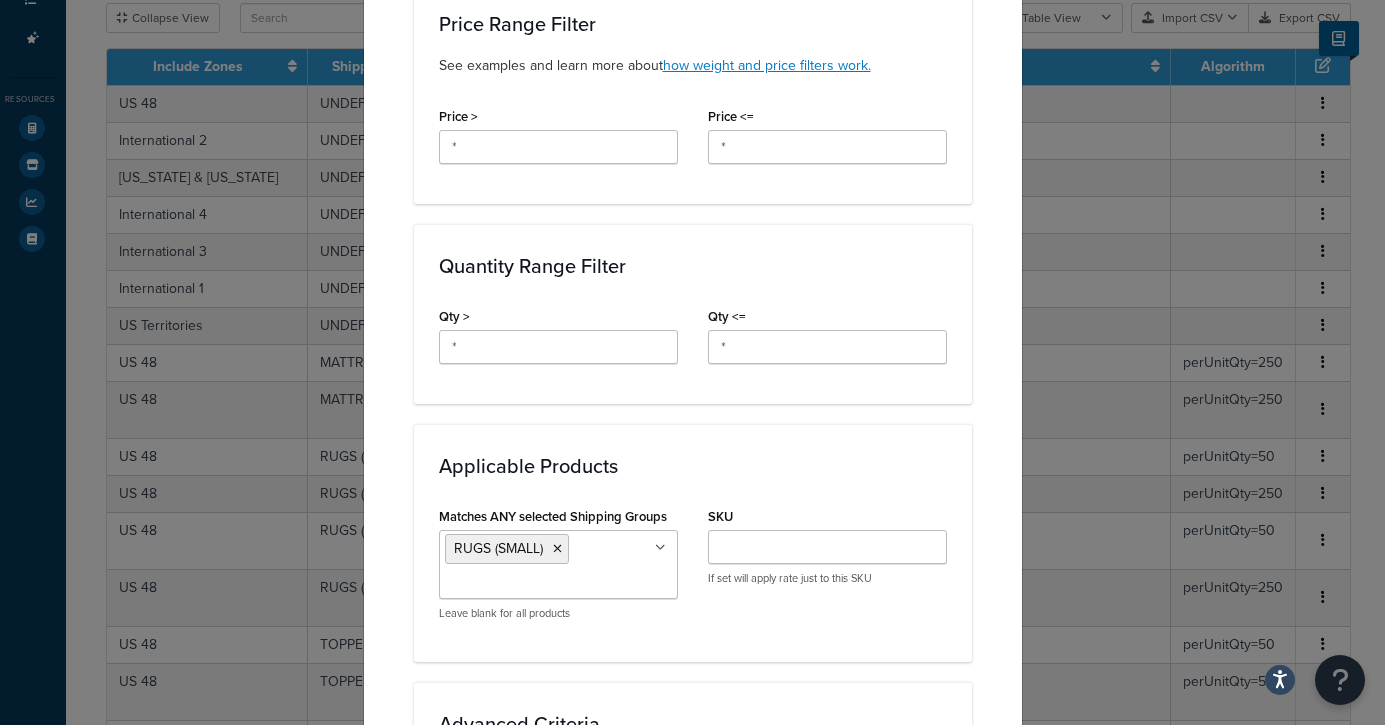 scroll, scrollTop: 1230, scrollLeft: 0, axis: vertical 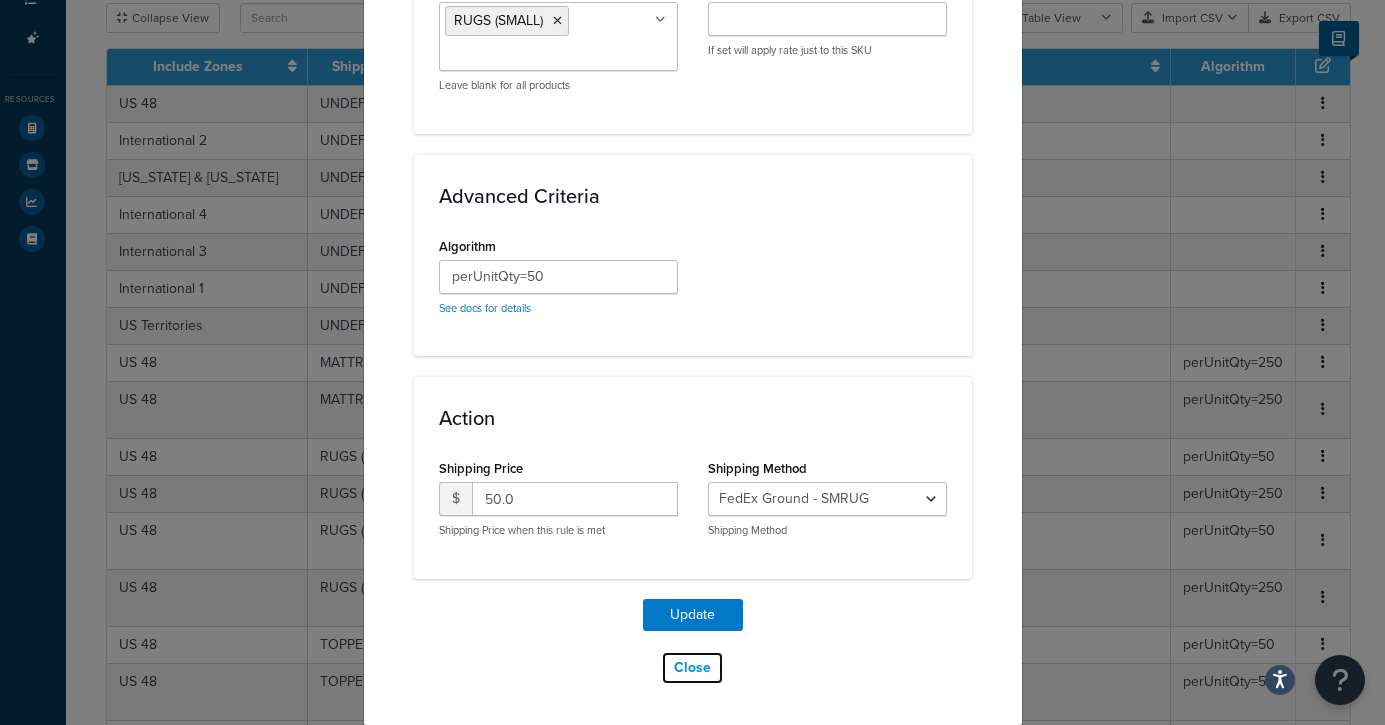 click on "Close" at bounding box center (692, 668) 